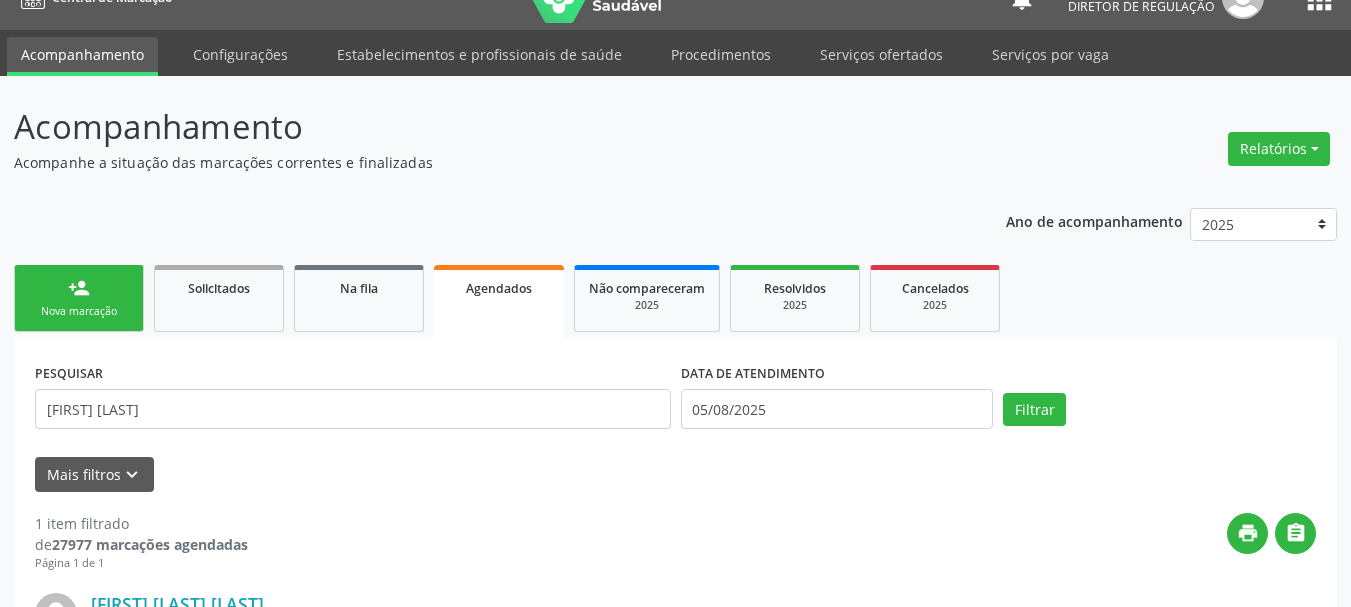 scroll, scrollTop: 0, scrollLeft: 0, axis: both 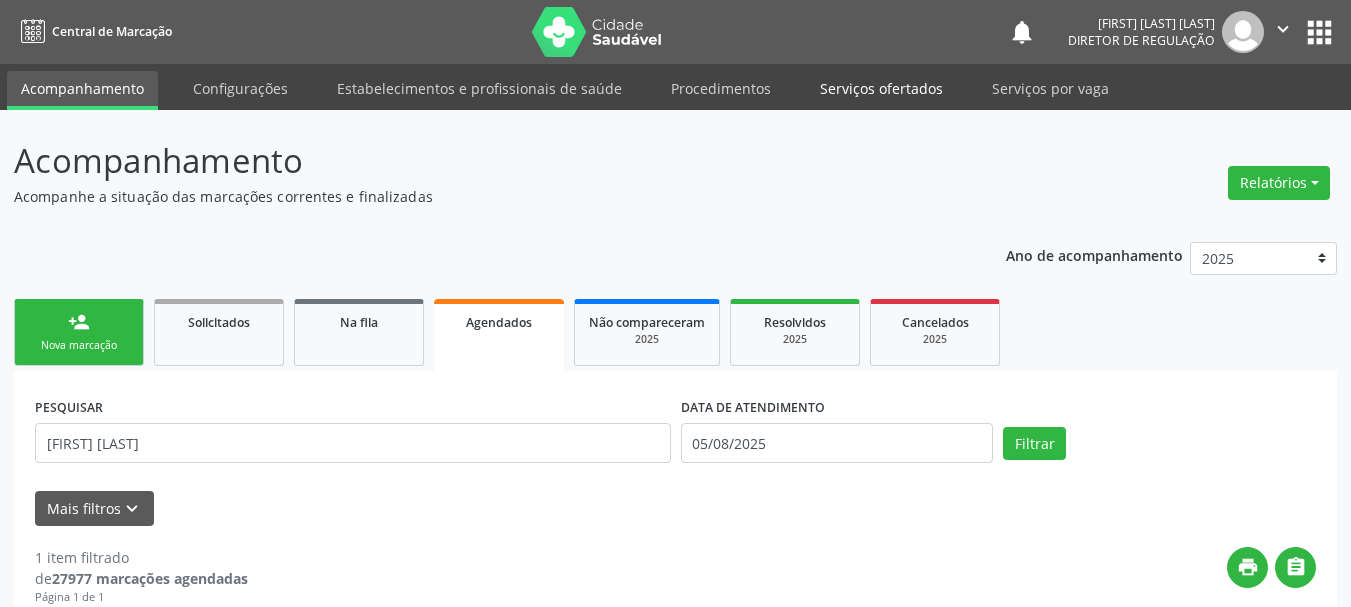 click on "Serviços ofertados" at bounding box center (881, 88) 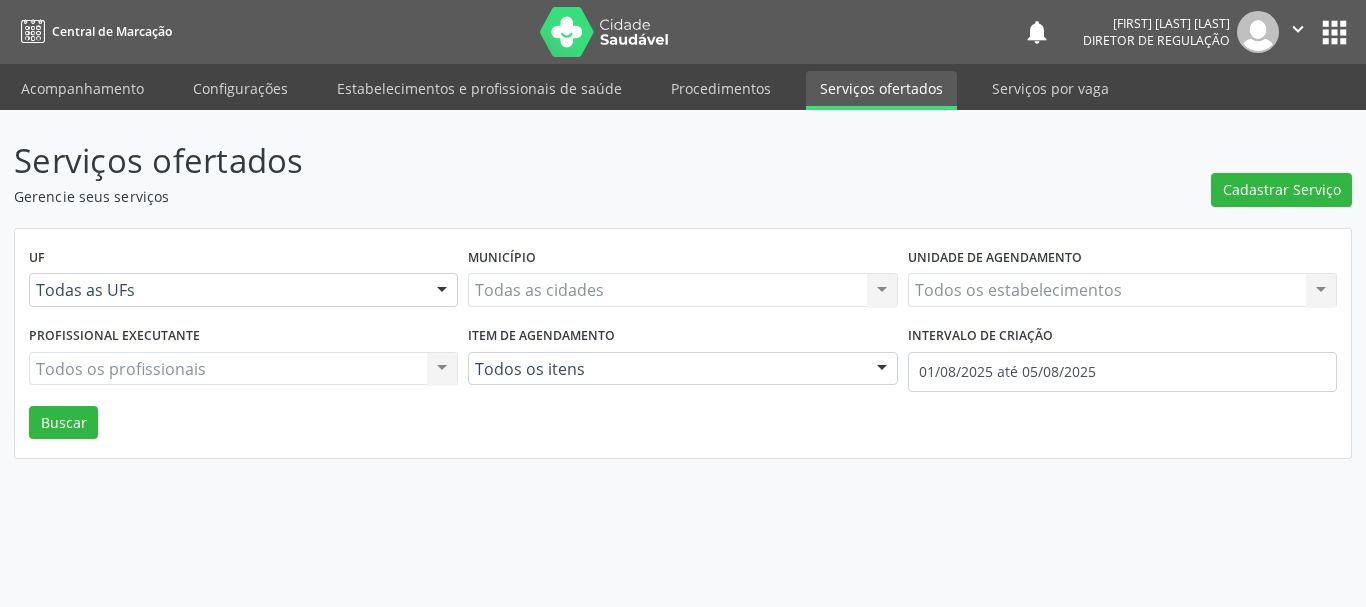 click on "Todos os estabelecimentos         Todos os estabelecimentos
Nenhum resultado encontrado para: "   "
Não há nenhuma opção para ser exibida." at bounding box center [1122, 290] 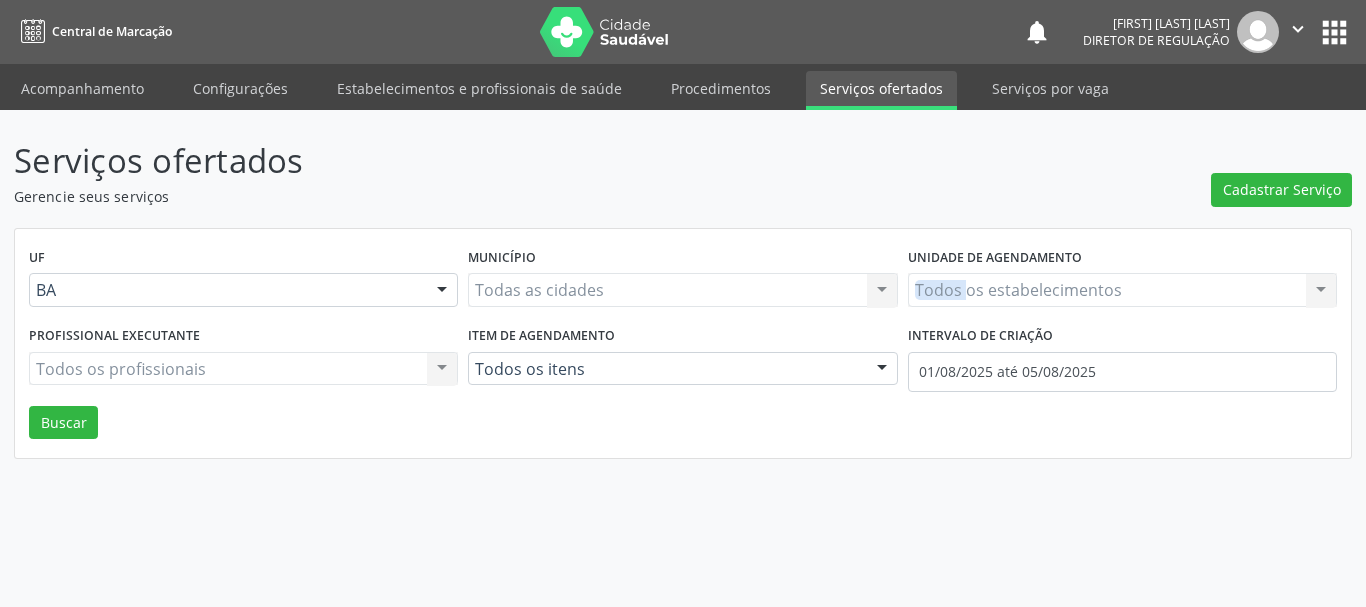click on "Todos os estabelecimentos         Todos os estabelecimentos
Nenhum resultado encontrado para: "   "
Não há nenhuma opção para ser exibida." at bounding box center (1122, 290) 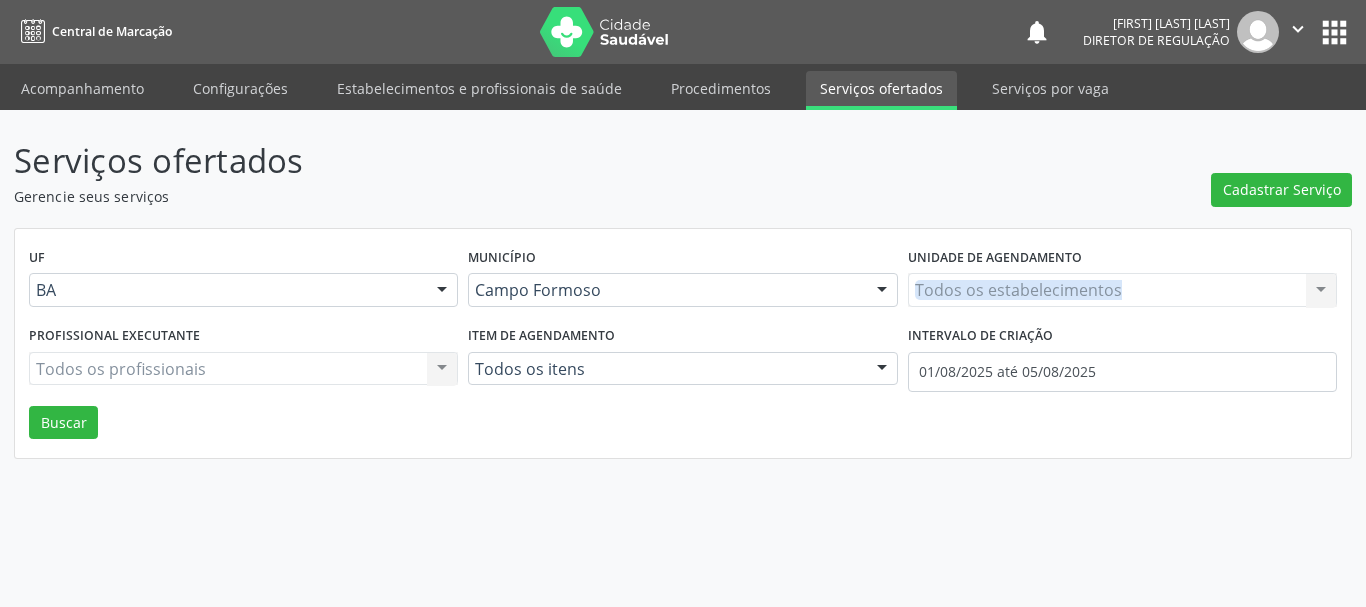 click on "Todos os estabelecimentos         Todos os estabelecimentos
Nenhum resultado encontrado para: "   "
Não há nenhuma opção para ser exibida." at bounding box center [1122, 290] 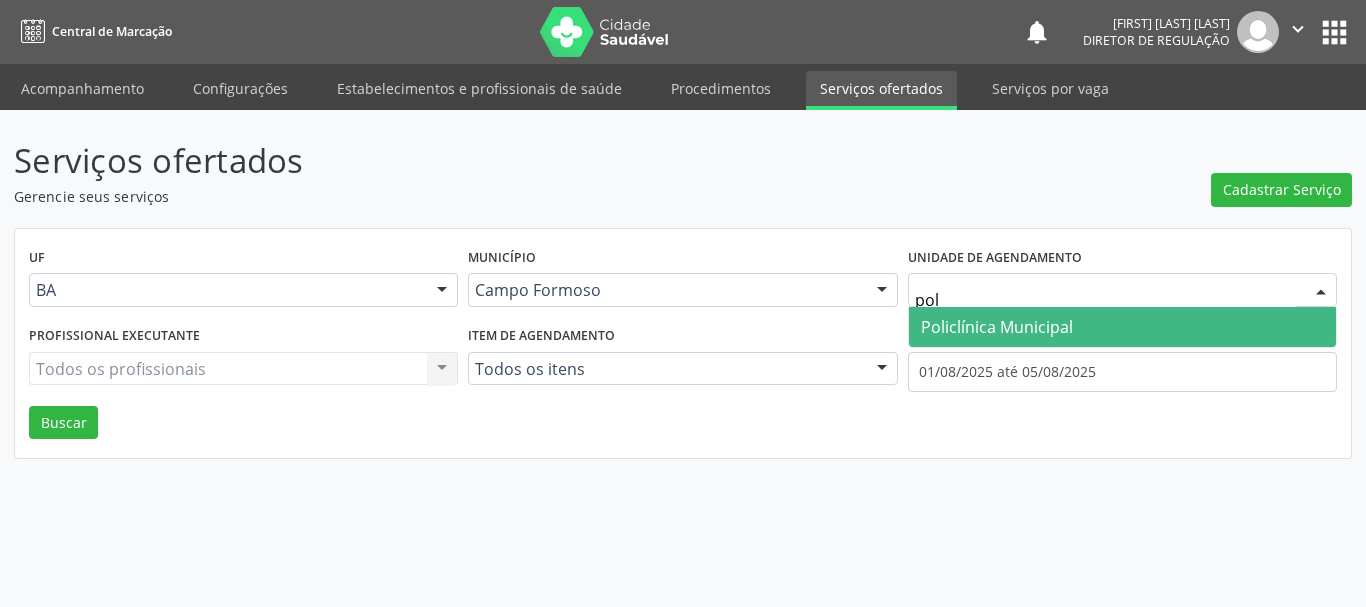 type on "poli" 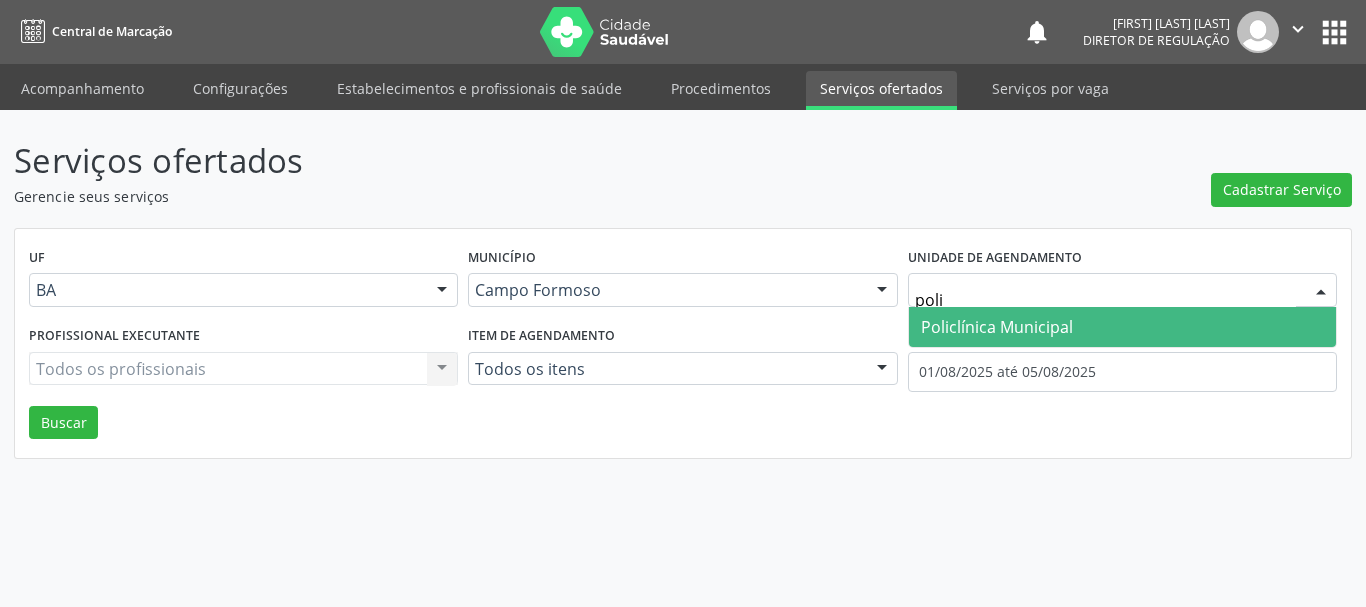 drag, startPoint x: 954, startPoint y: 315, endPoint x: 851, endPoint y: 317, distance: 103.01942 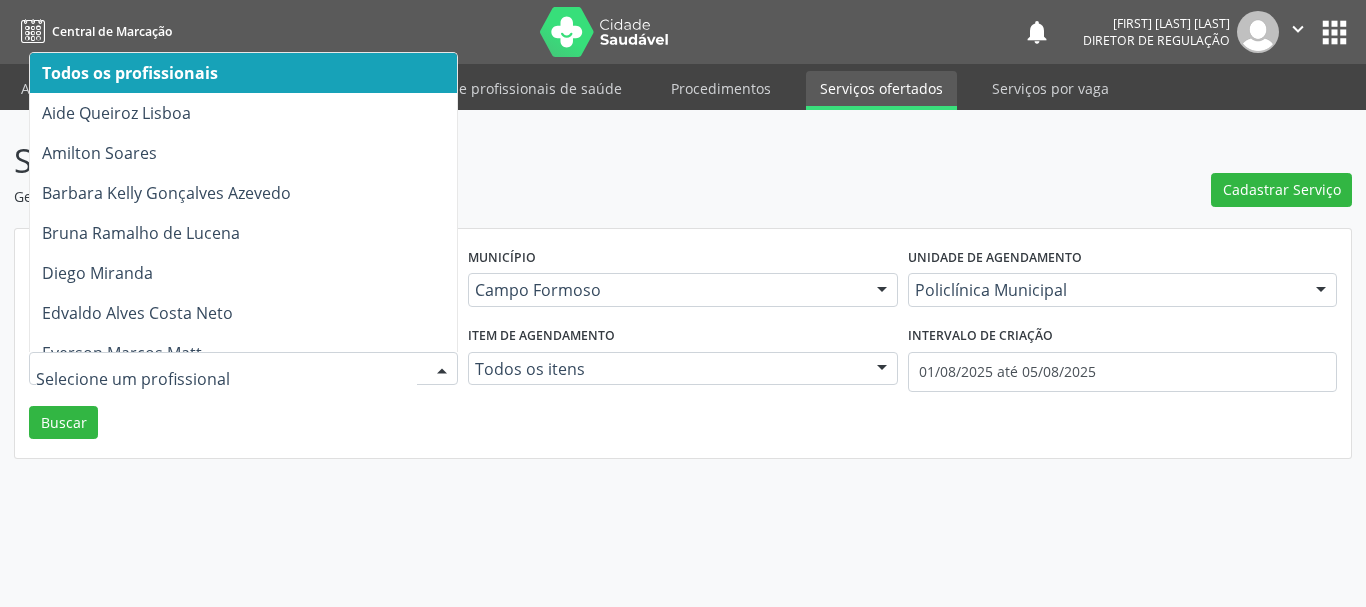click at bounding box center (243, 369) 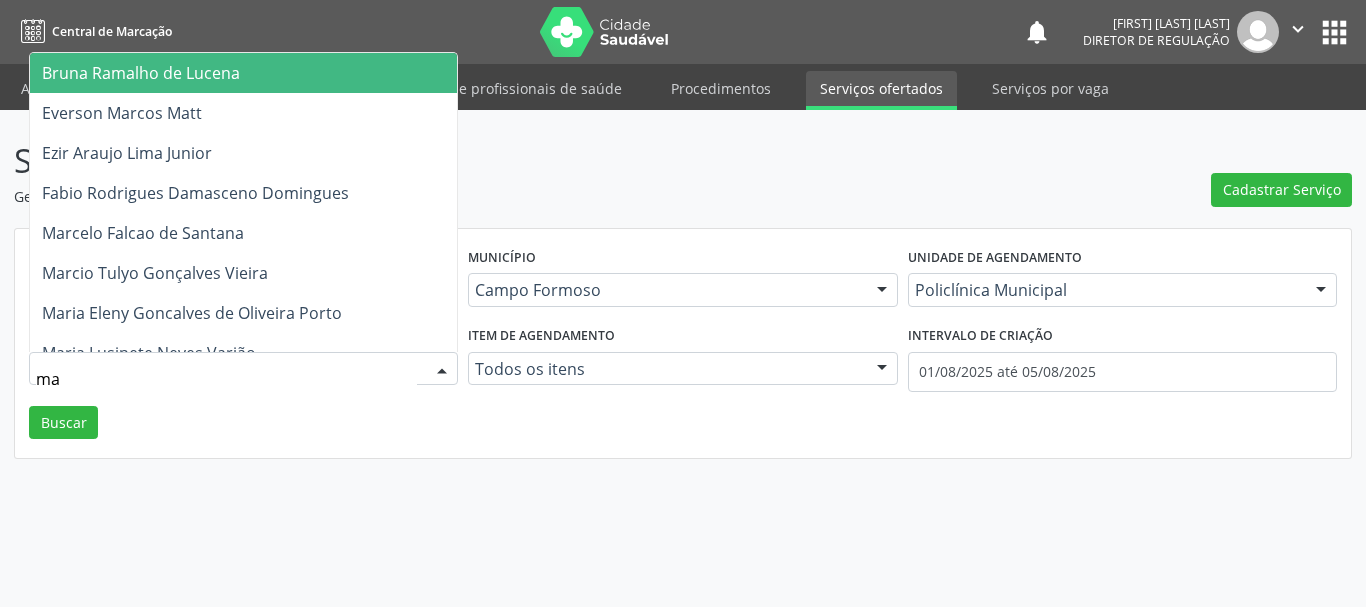 type on "mar" 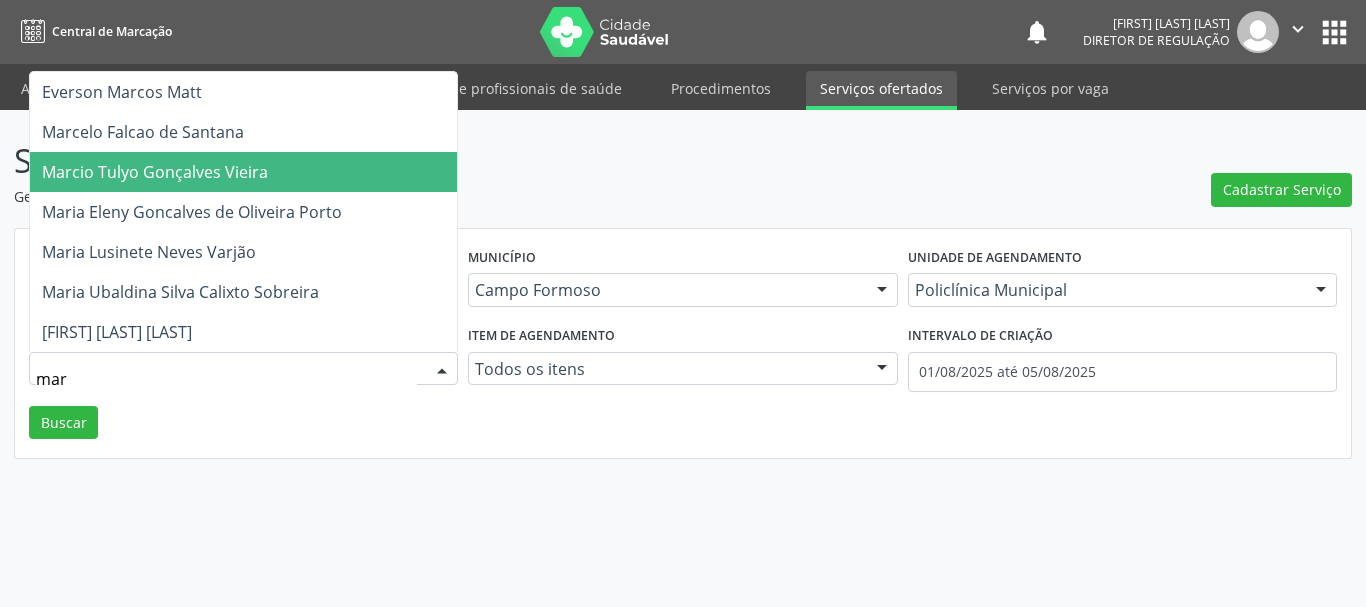 click on "Marcio Tulyo Gonçalves Vieira" at bounding box center (243, 172) 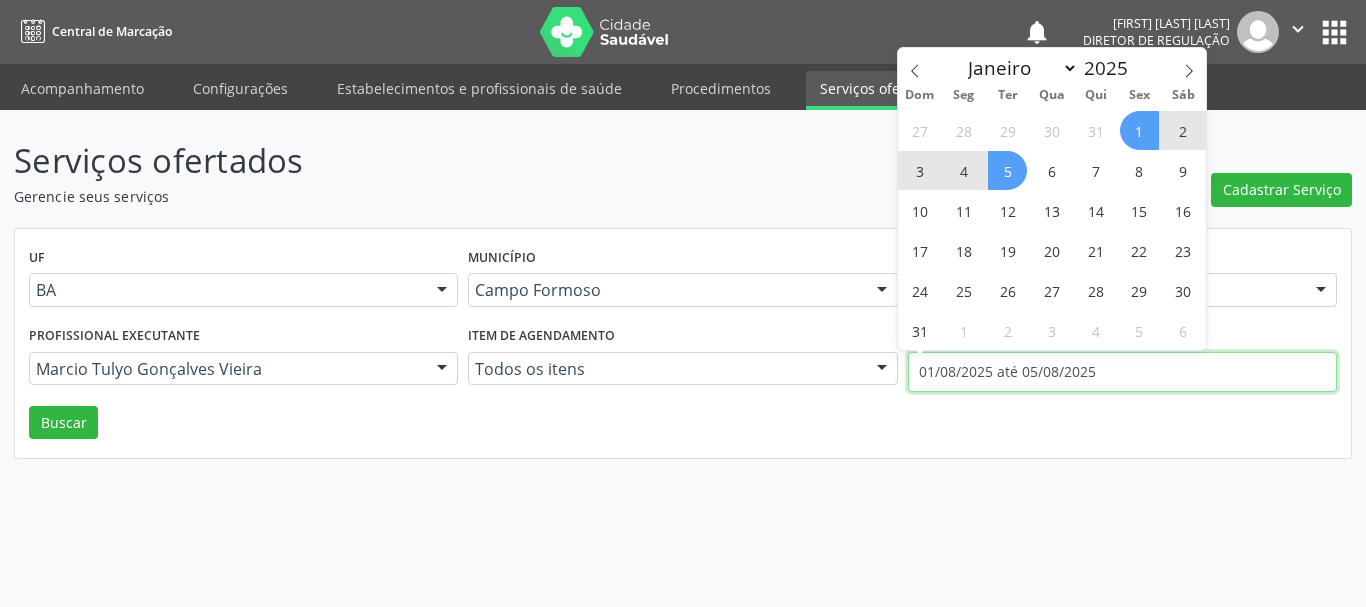 click on "01/08/2025 até 05/08/2025" at bounding box center [1122, 372] 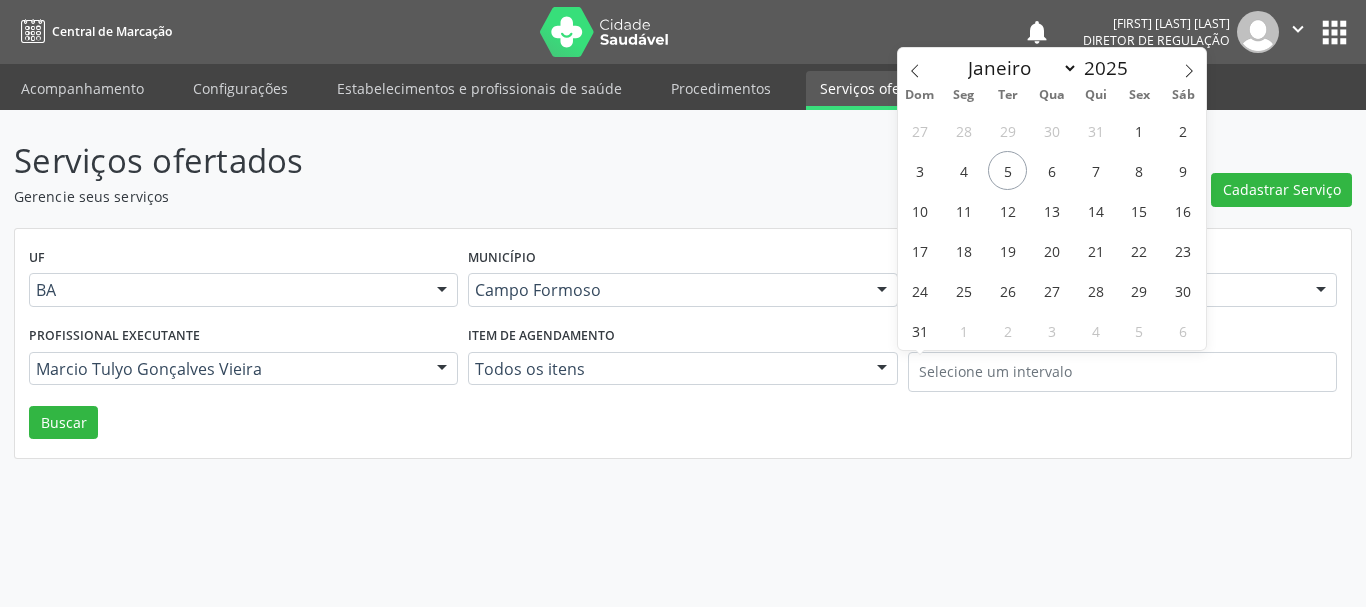 click on "Profissional executante
[FIRST] [LAST] [LAST]         Todos os profissionais   [FIRST] [LAST] [LAST]   [FIRST] [LAST]   [FIRST] [LAST] [LAST]   [FIRST] [LAST] [LAST]   [FIRST] [LAST]   [FIRST] [LAST] [LAST]   [FIRST] [LAST] [LAST]   [FIRST] [LAST] [LAST] [LAST]   [FIRST] [LAST] [LAST] [LAST]   [FIRST] [LAST] [LAST]   [FIRST] [LAST] [LAST]   [FIRST] [LAST] [LAST]   [FIRST] [LAST] [LAST]   [FIRST] [LAST] [LAST]   [FIRST] [LAST] [LAST]   [FIRST] [LAST] [LAST]   [FIRST] [LAST] [LAST]   [FIRST] [LAST] [LAST] [LAST]   [FIRST] [LAST] [LAST] [LAST]   [FIRST] [LAST] [LAST]   [FIRST] [LAST] [LAST]   [FIRST] [LAST] [LAST]   [FIRST] [LAST] [LAST]   [FIRST] [LAST] [LAST] [LAST]   [FIRST] [LAST] [LAST]   [FIRST] [LAST] [LAST]   [FIRST] [LAST] [LAST]   [FIRST] [LAST] [LAST] [LAST]   [FIRST] [LAST] [LAST] [LAST]   [FIRST] [LAST] [LAST]   [FIRST] [LAST] [LAST] [LAST]" at bounding box center [243, 363] 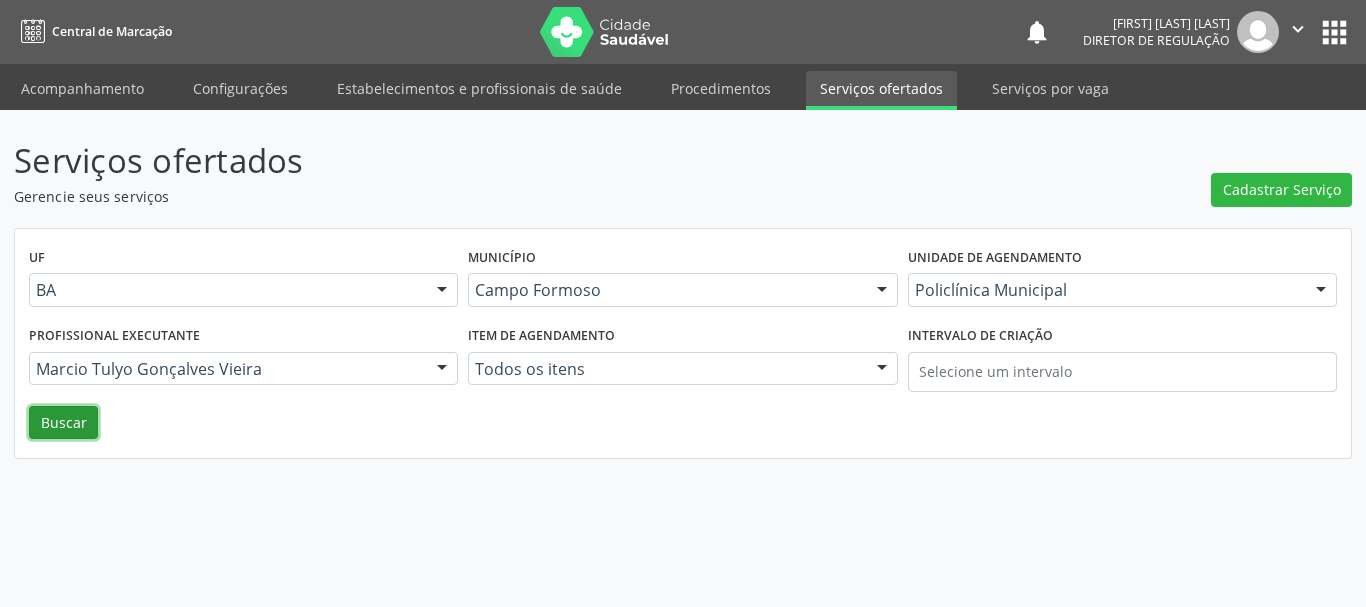 click on "Buscar" at bounding box center [63, 423] 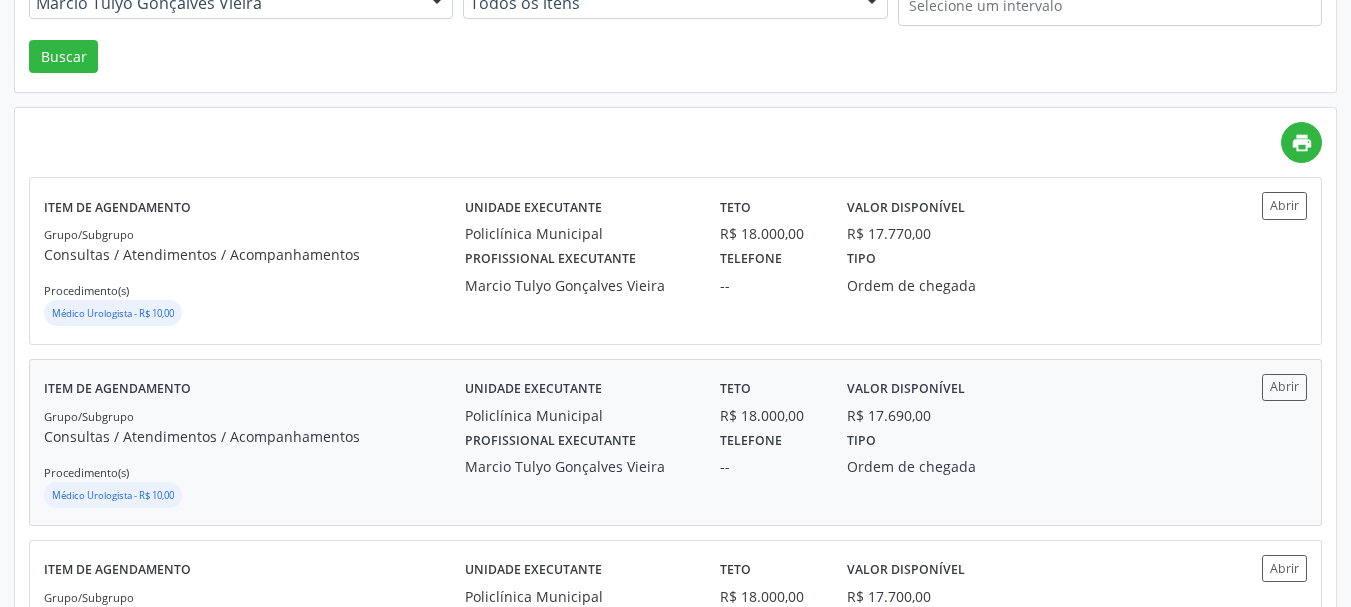 scroll, scrollTop: 400, scrollLeft: 0, axis: vertical 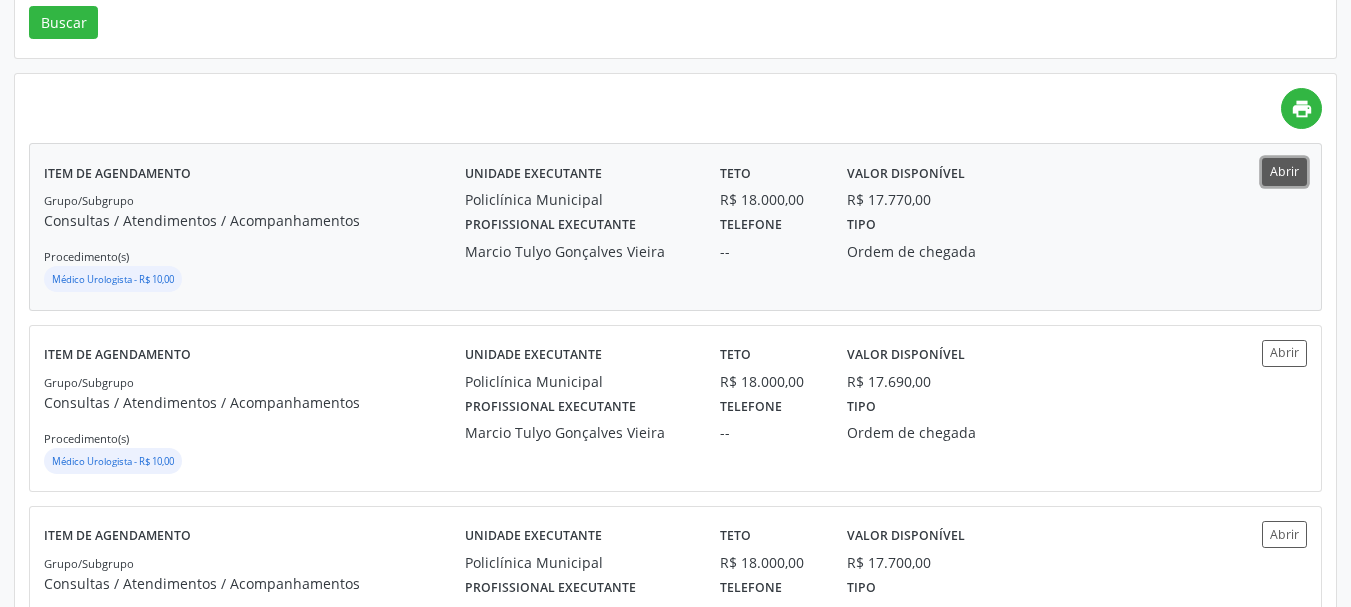 click on "Abrir" at bounding box center [1284, 171] 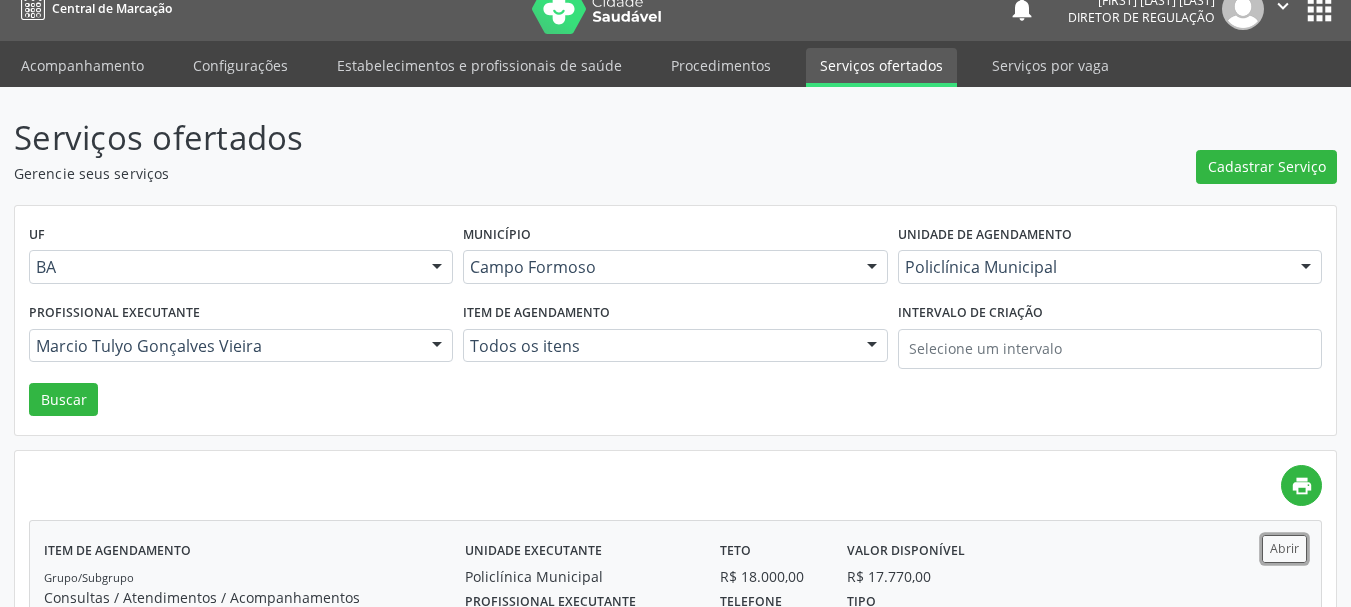 scroll, scrollTop: 0, scrollLeft: 0, axis: both 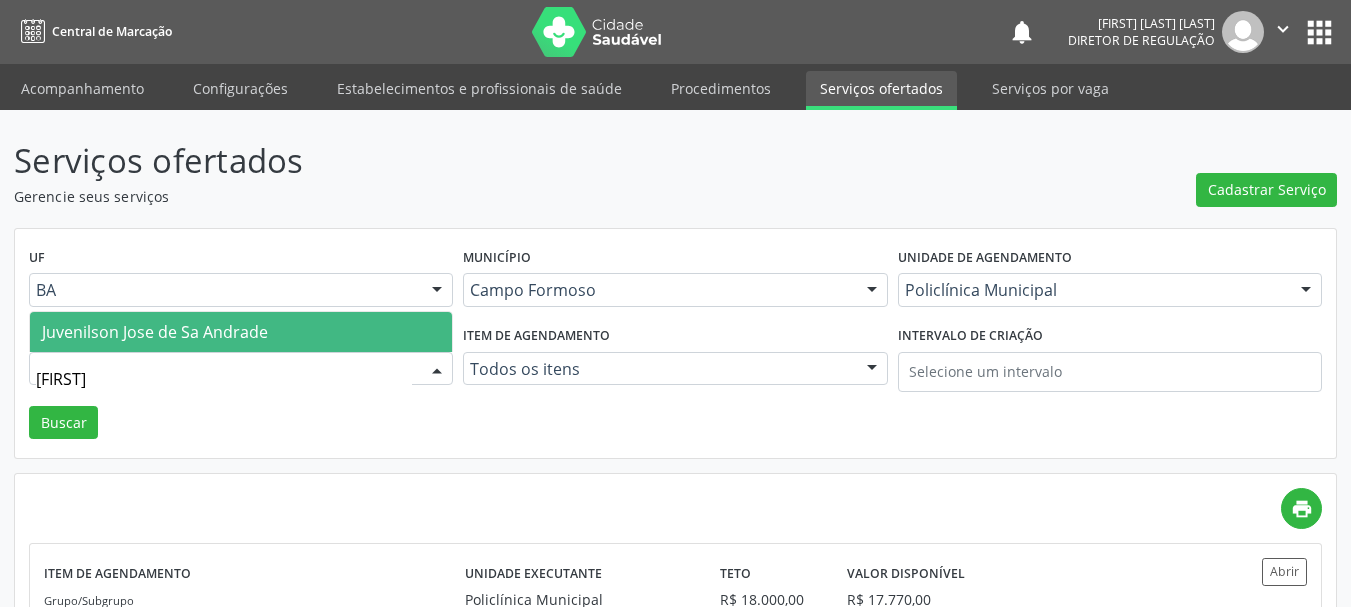 click on "Juvenilson Jose de Sa Andrade" at bounding box center [155, 332] 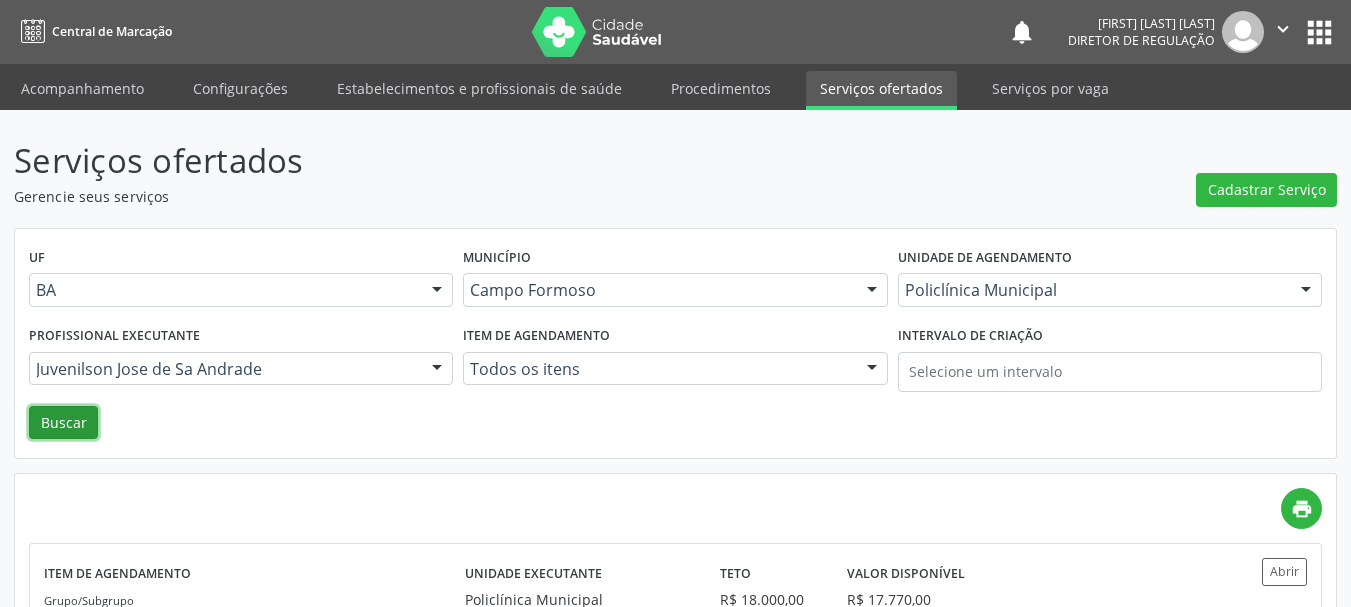 click on "Buscar" at bounding box center (63, 423) 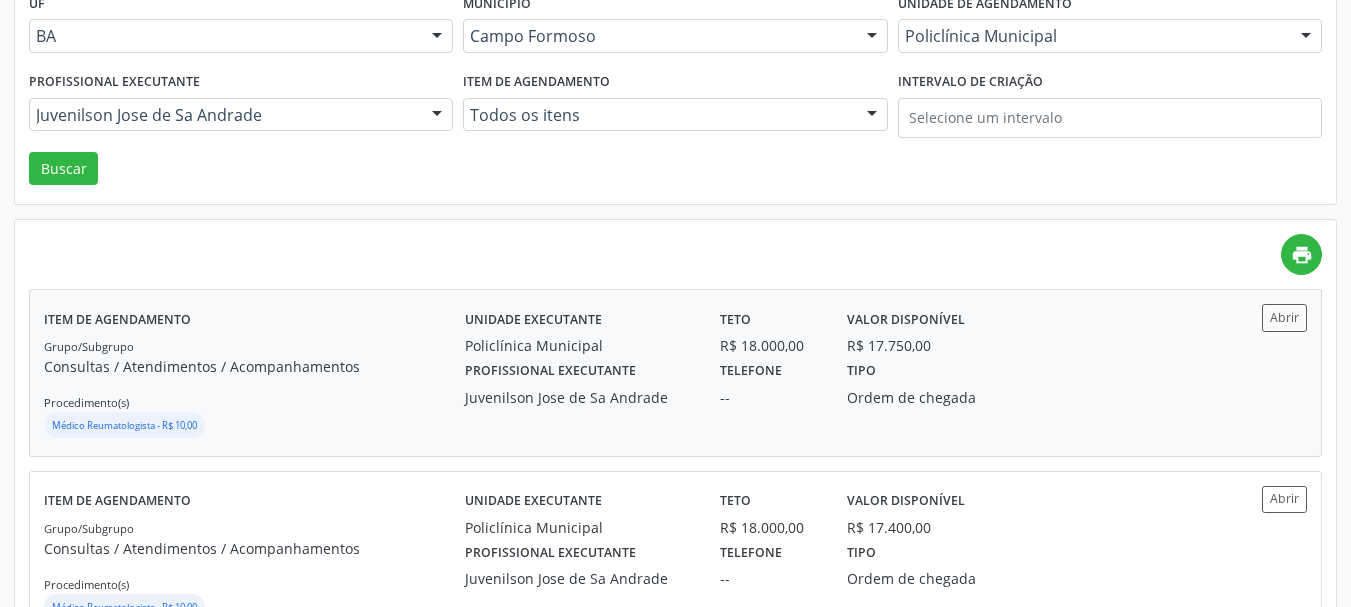 scroll, scrollTop: 300, scrollLeft: 0, axis: vertical 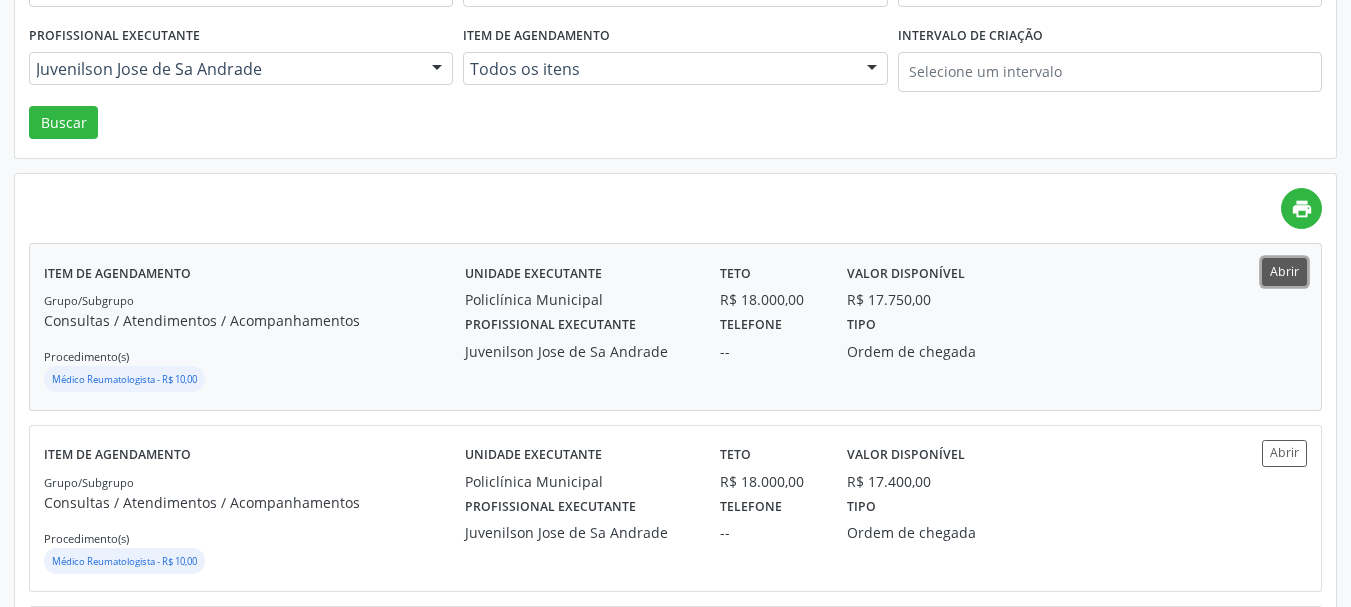 click on "Abrir" at bounding box center (1284, 271) 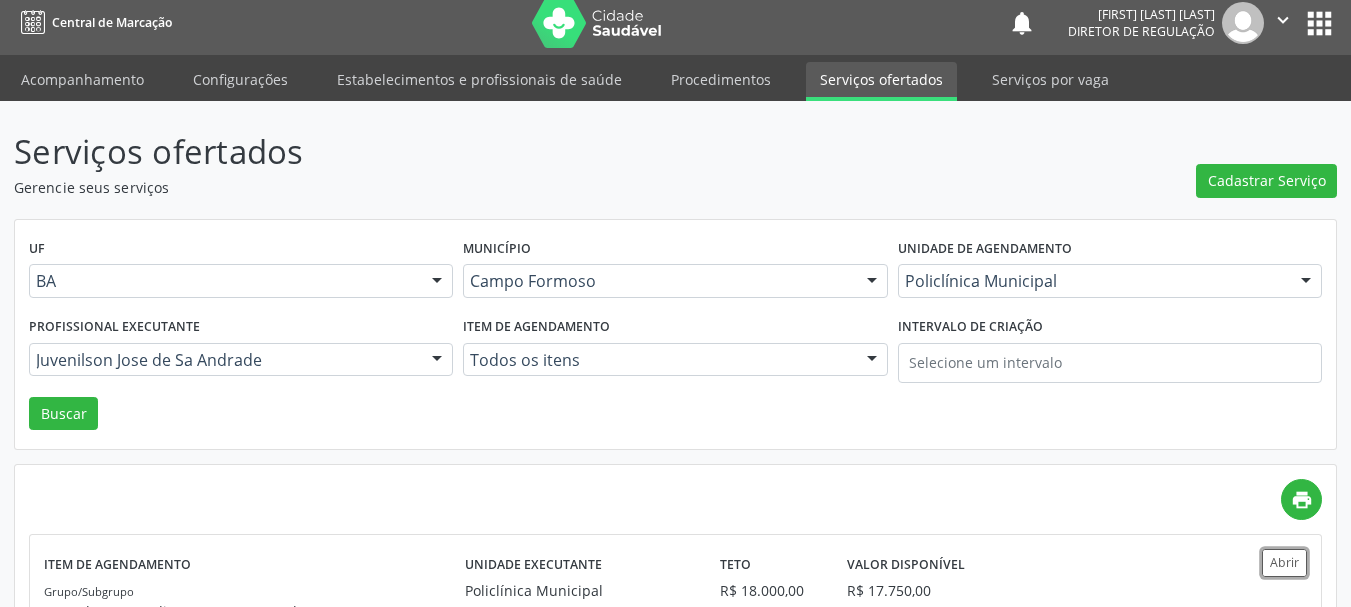 scroll, scrollTop: 0, scrollLeft: 0, axis: both 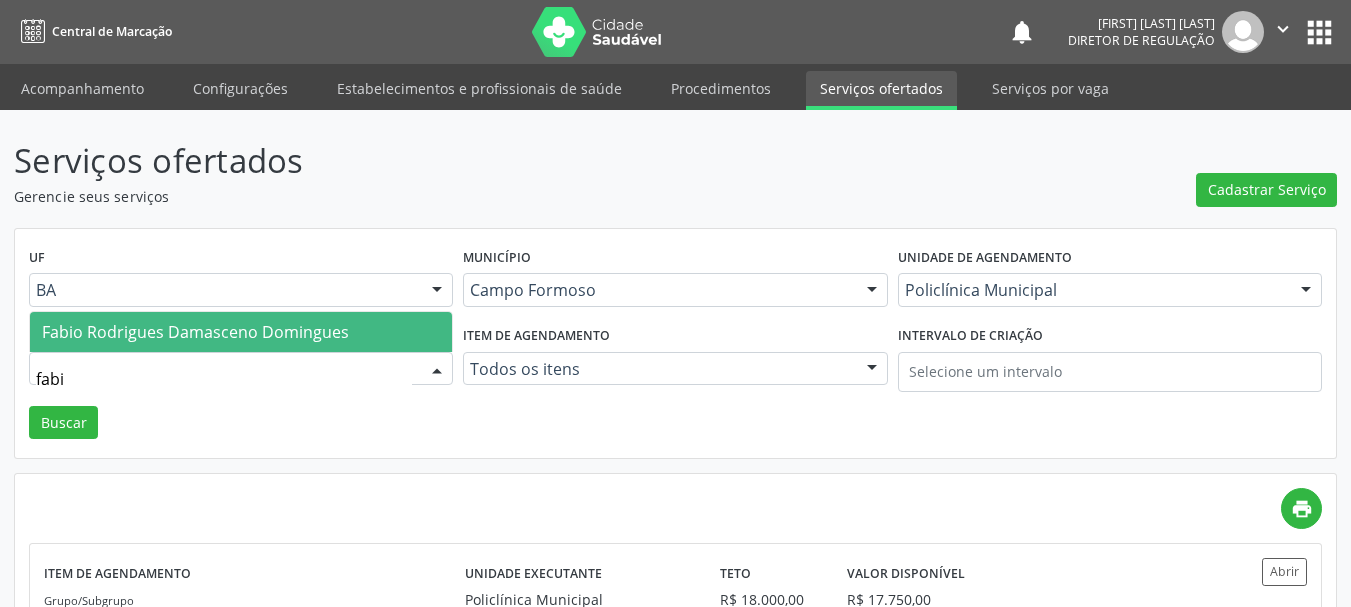 type on "[FIRST]" 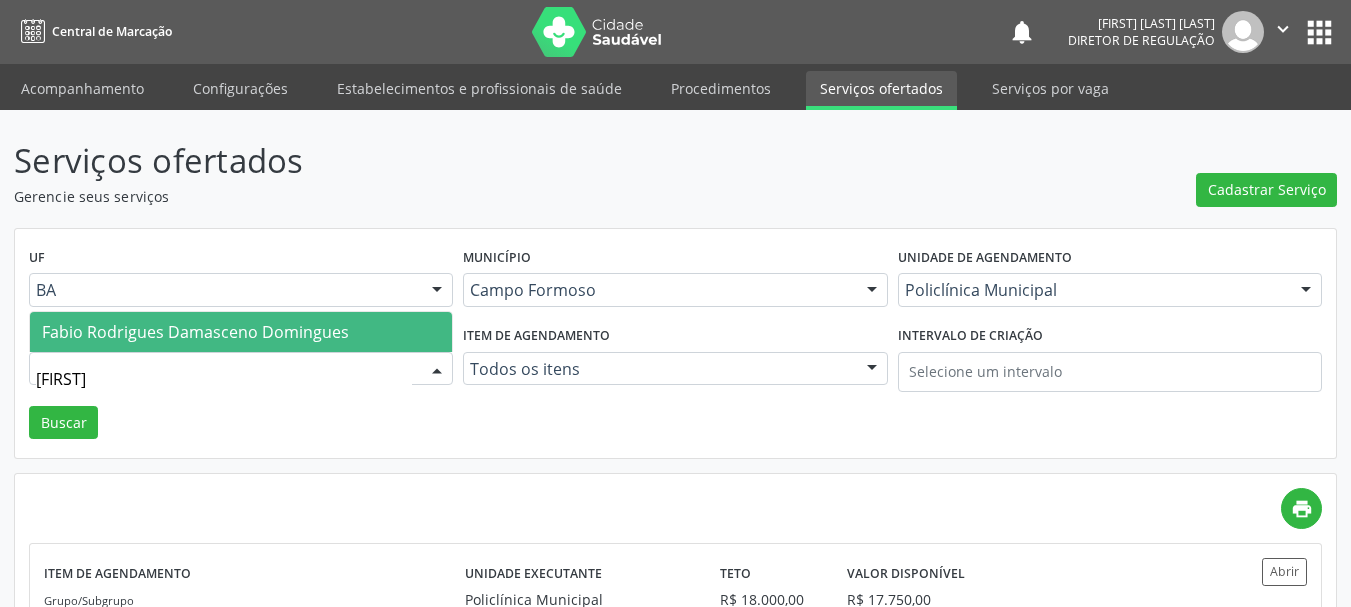 click on "Fabio Rodrigues Damasceno Domingues" at bounding box center [195, 332] 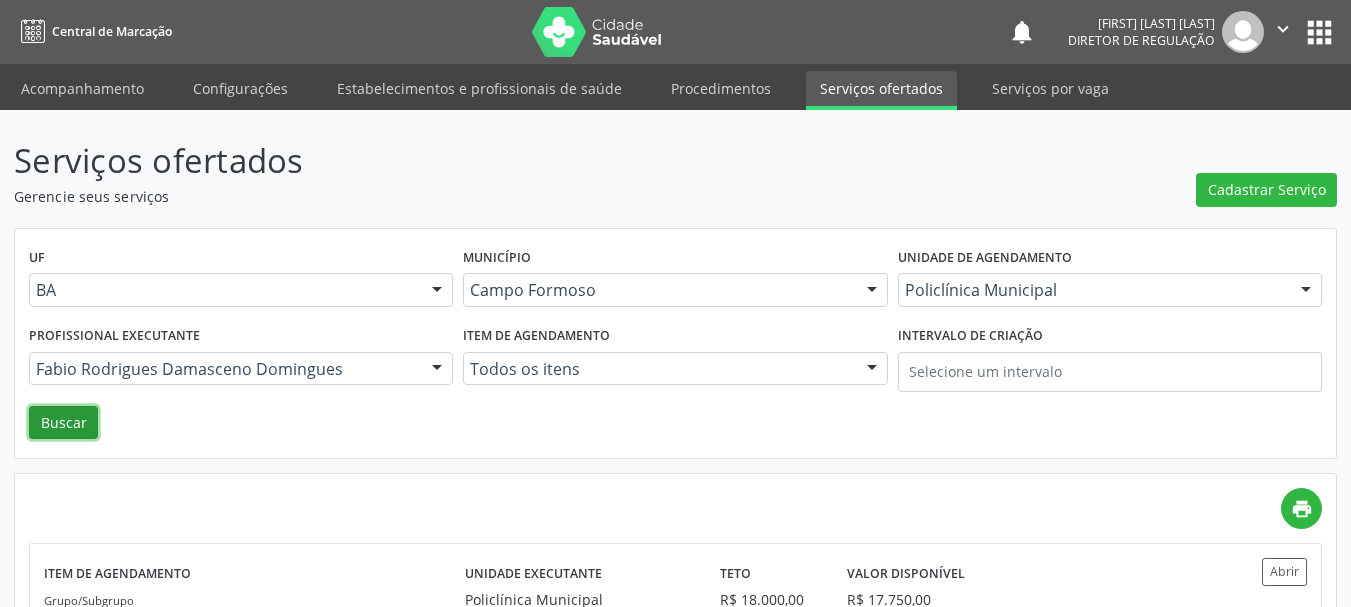 click on "Buscar" at bounding box center (63, 423) 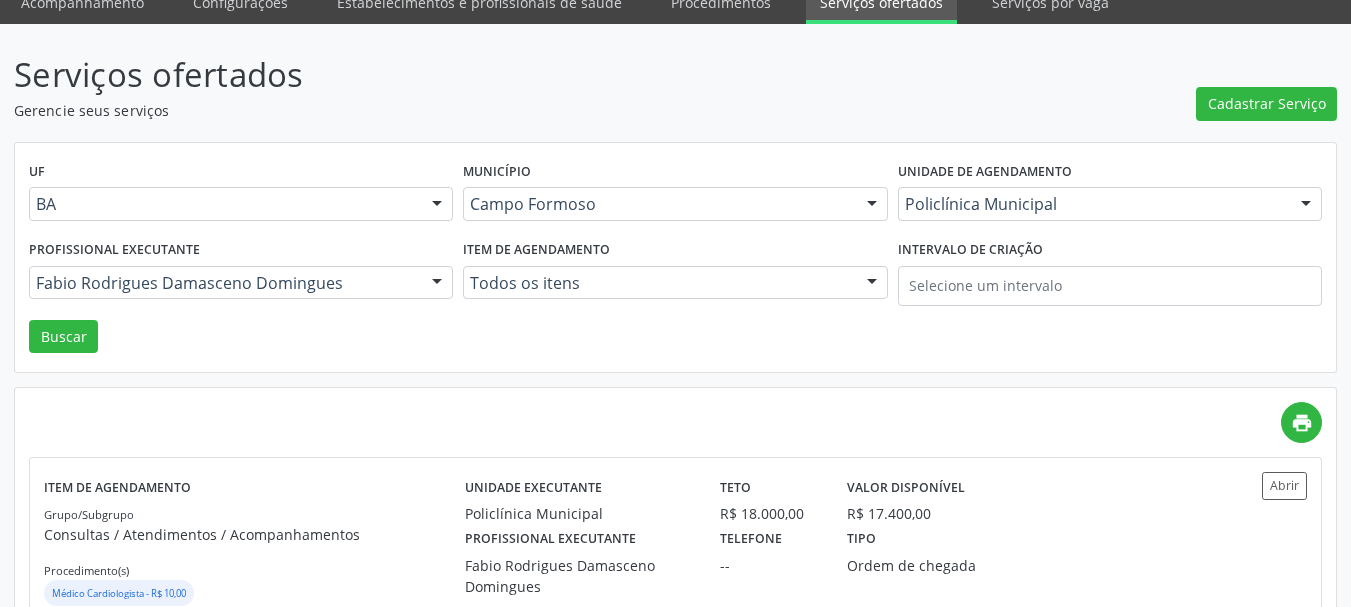 scroll, scrollTop: 300, scrollLeft: 0, axis: vertical 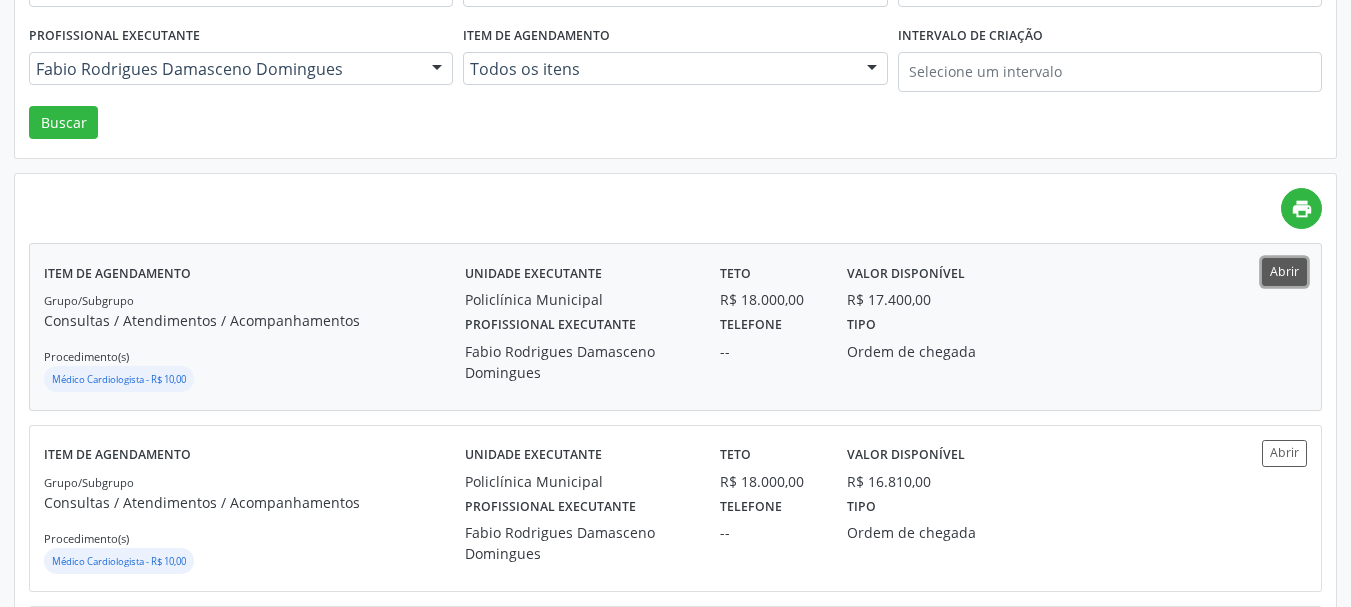click on "Abrir" at bounding box center (1284, 271) 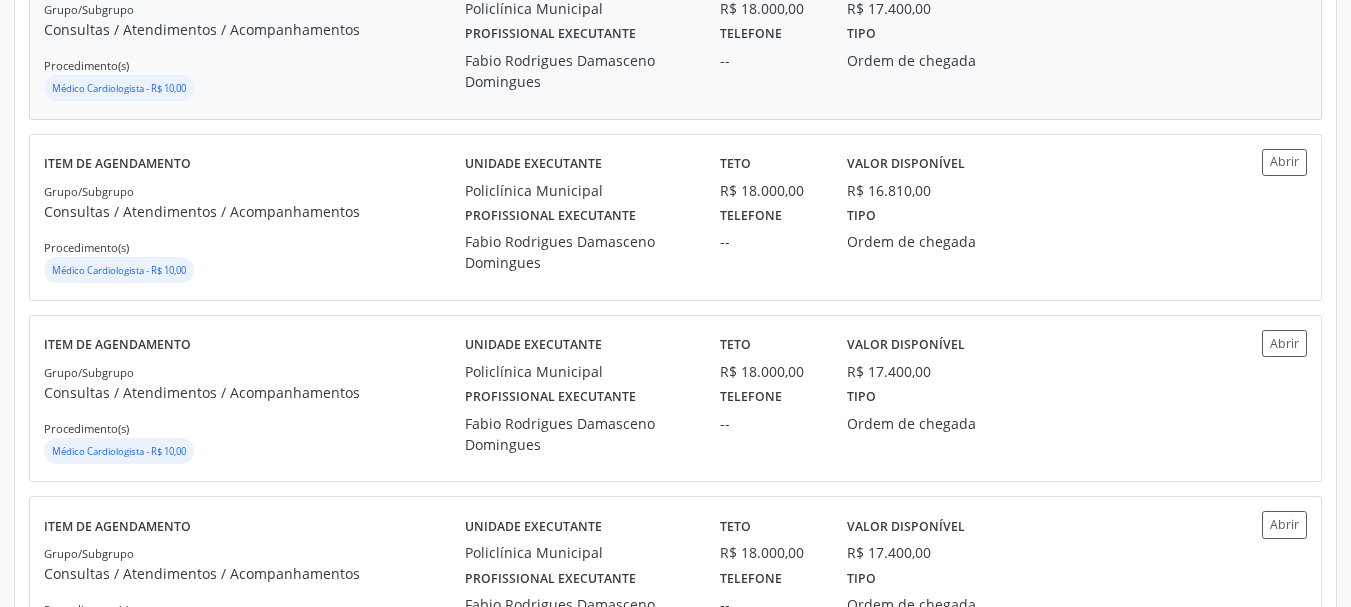 scroll, scrollTop: 600, scrollLeft: 0, axis: vertical 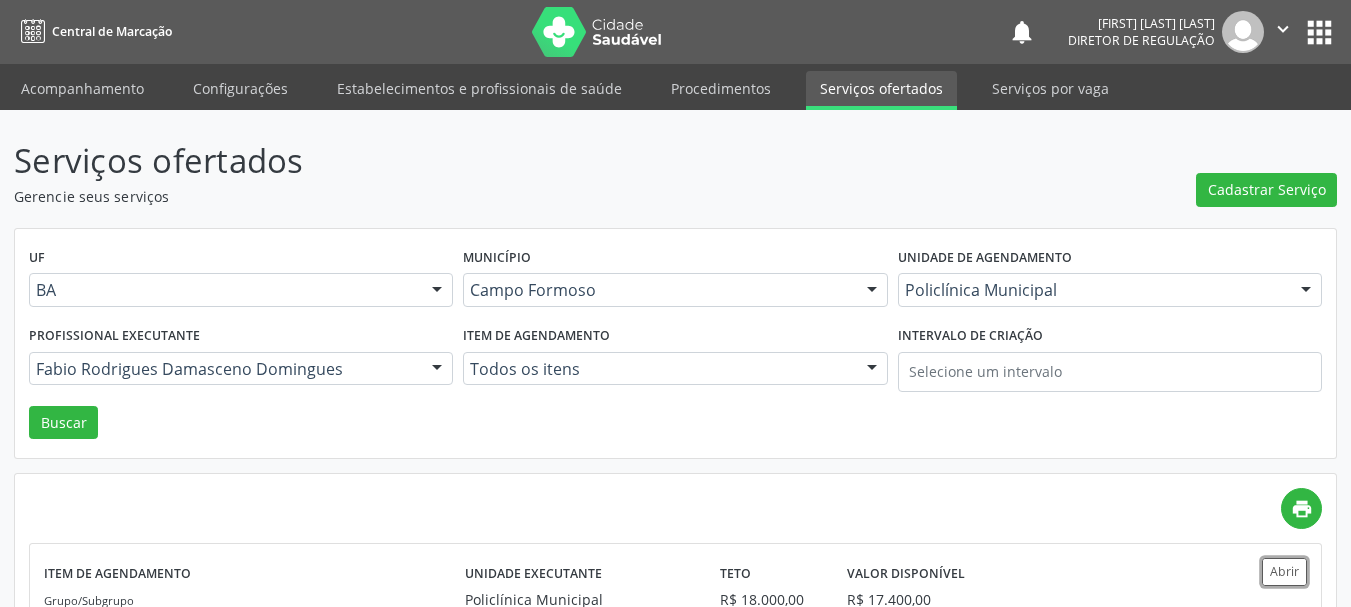 click on "" at bounding box center [1283, 29] 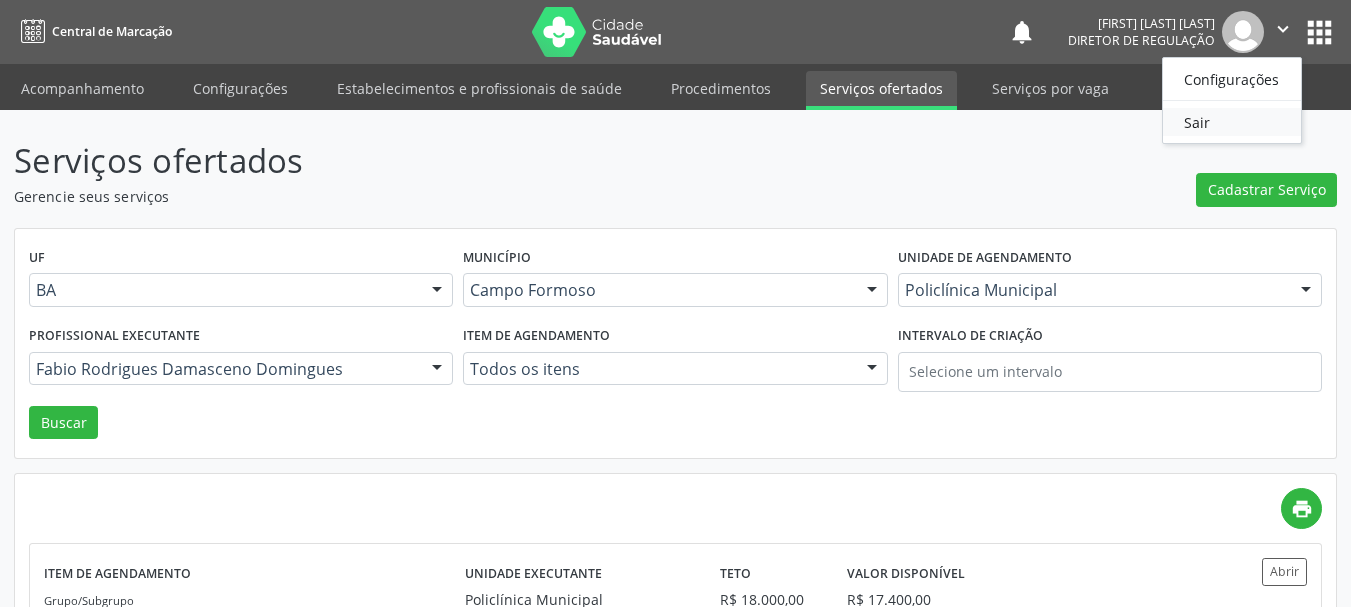 click on "Sair" at bounding box center [1232, 122] 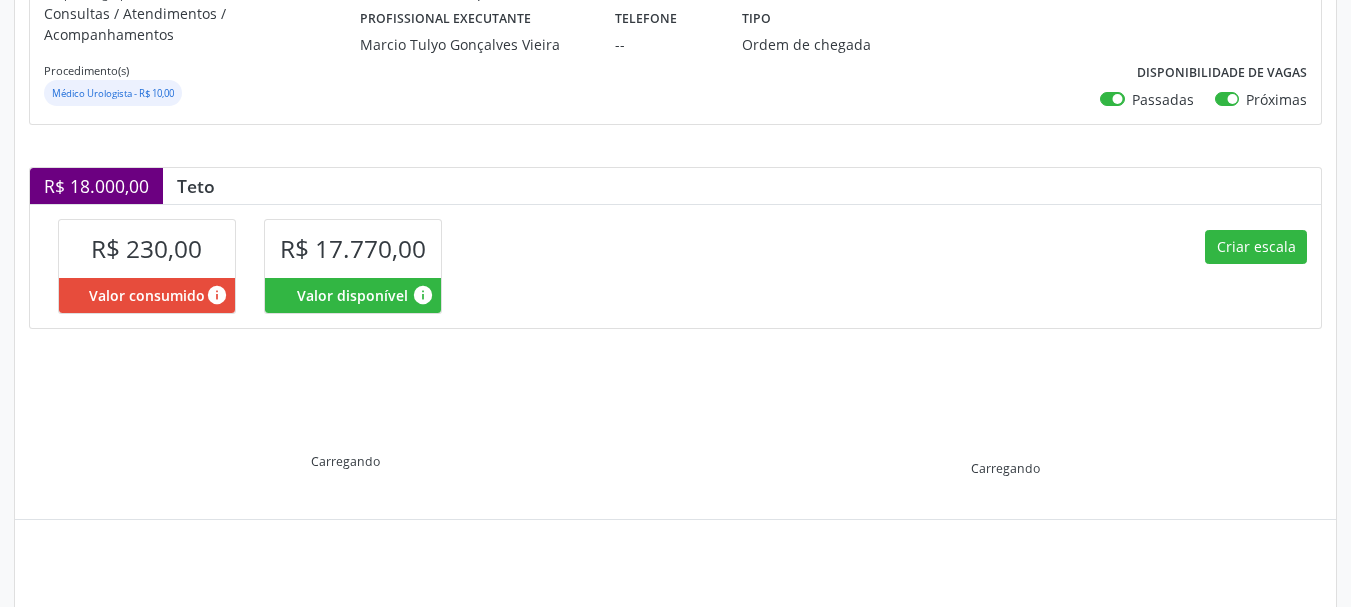 scroll, scrollTop: 442, scrollLeft: 0, axis: vertical 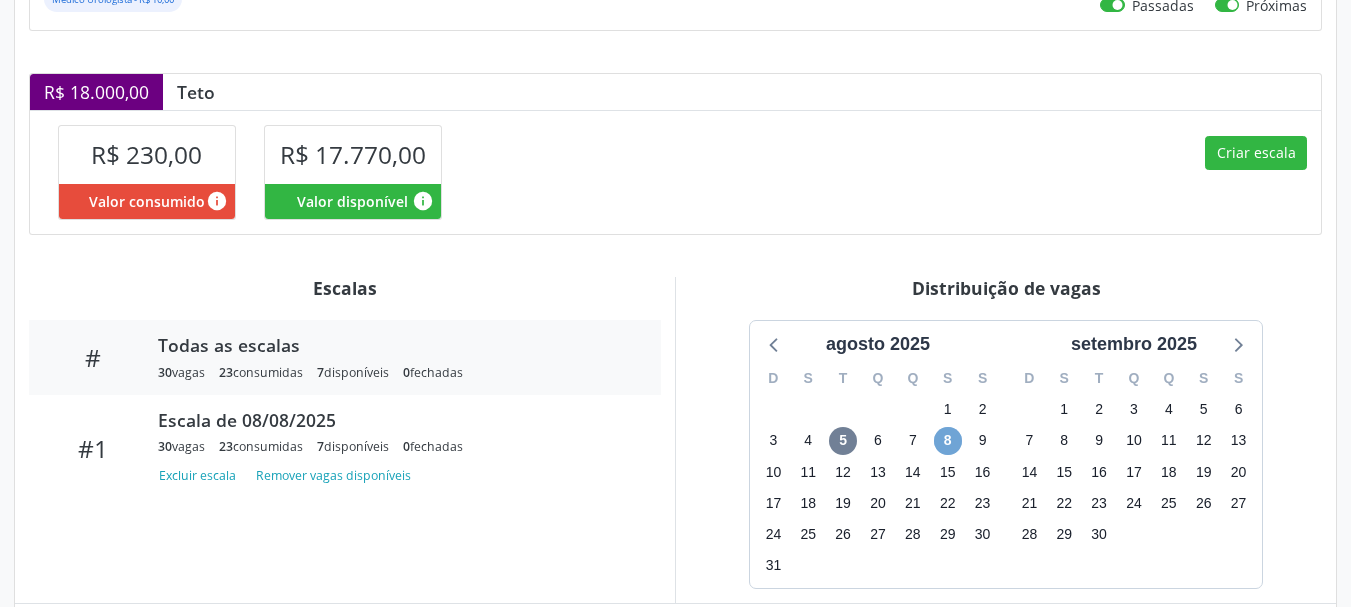 click on "8" at bounding box center (948, 441) 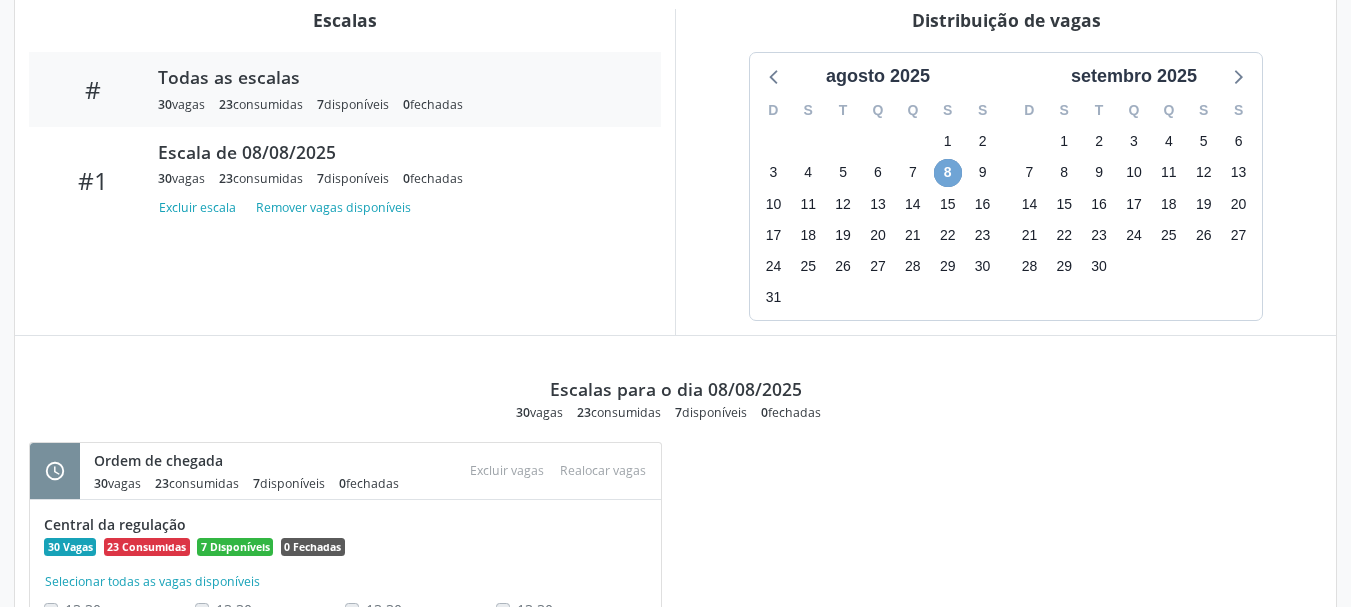 scroll, scrollTop: 528, scrollLeft: 0, axis: vertical 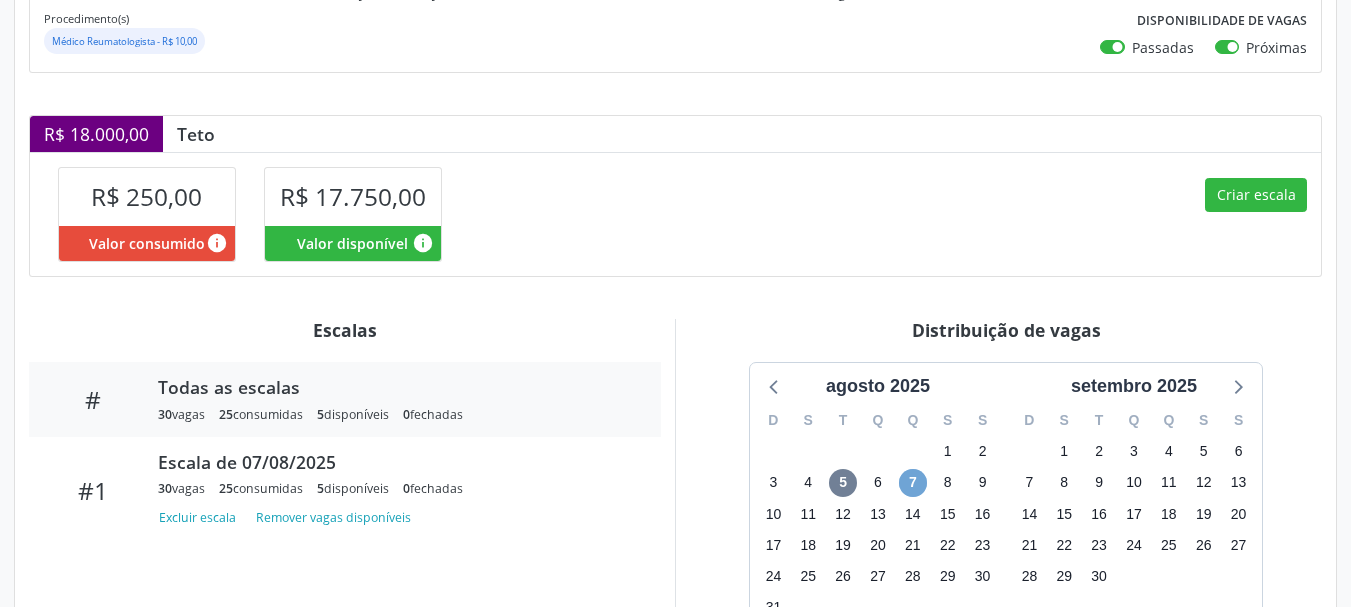 click on "7" at bounding box center [913, 483] 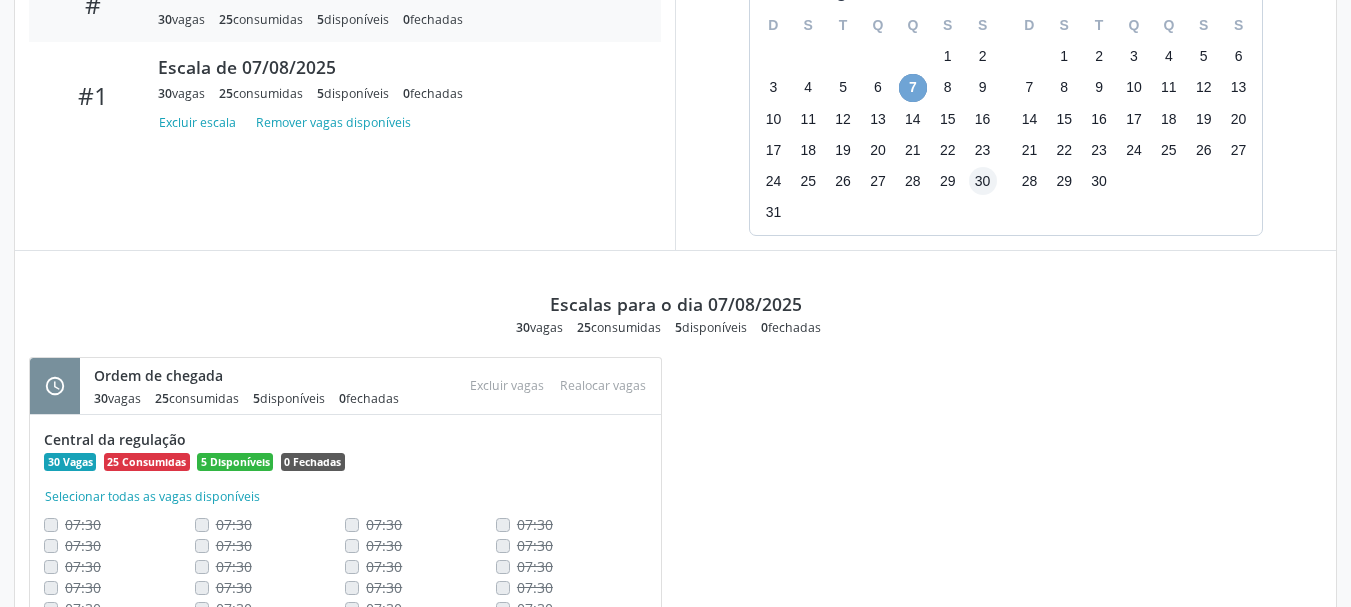 scroll, scrollTop: 528, scrollLeft: 0, axis: vertical 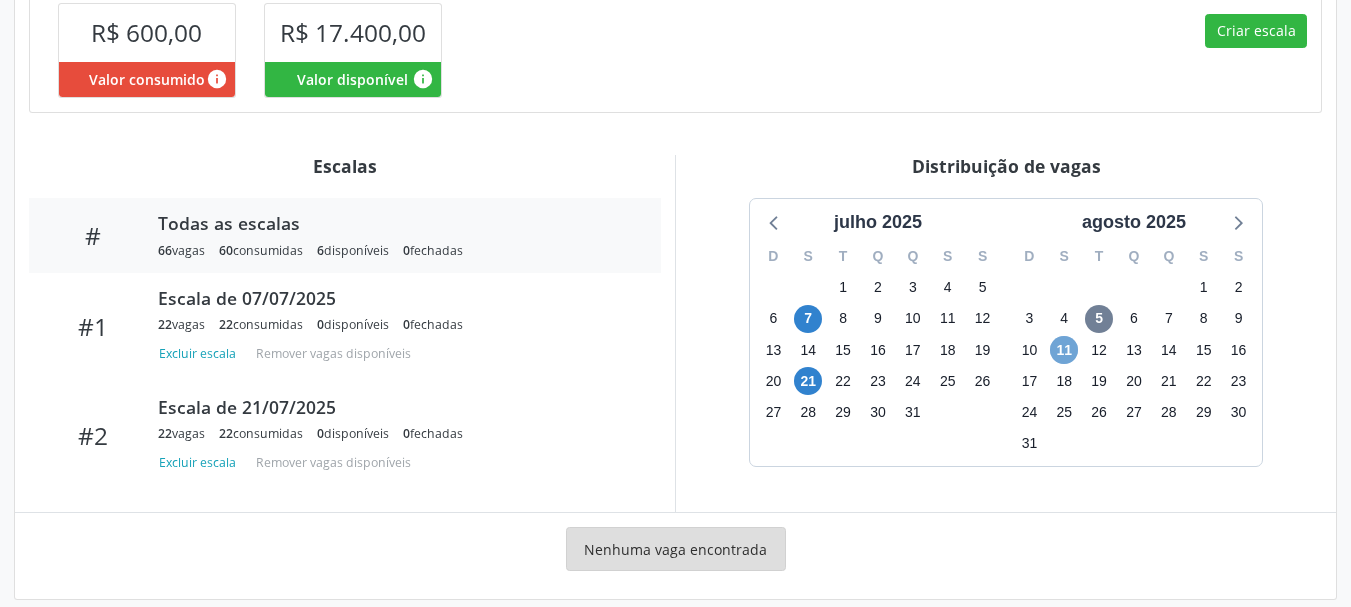 click on "11" at bounding box center [1064, 350] 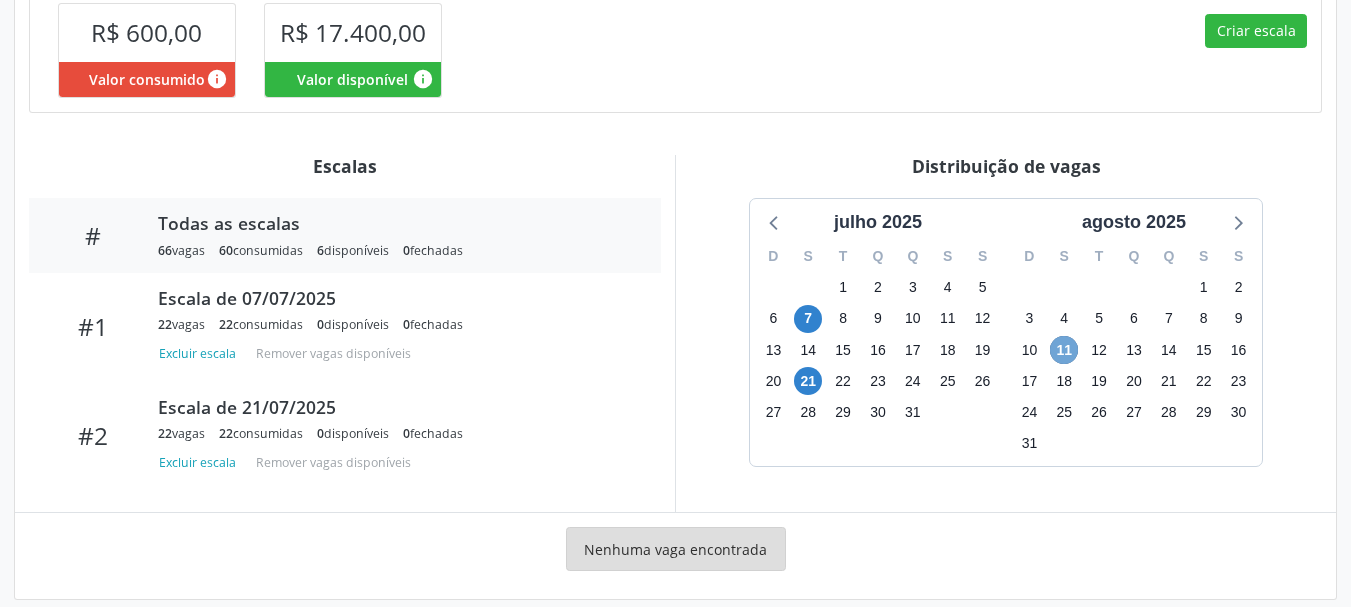 click on "11" at bounding box center [1064, 350] 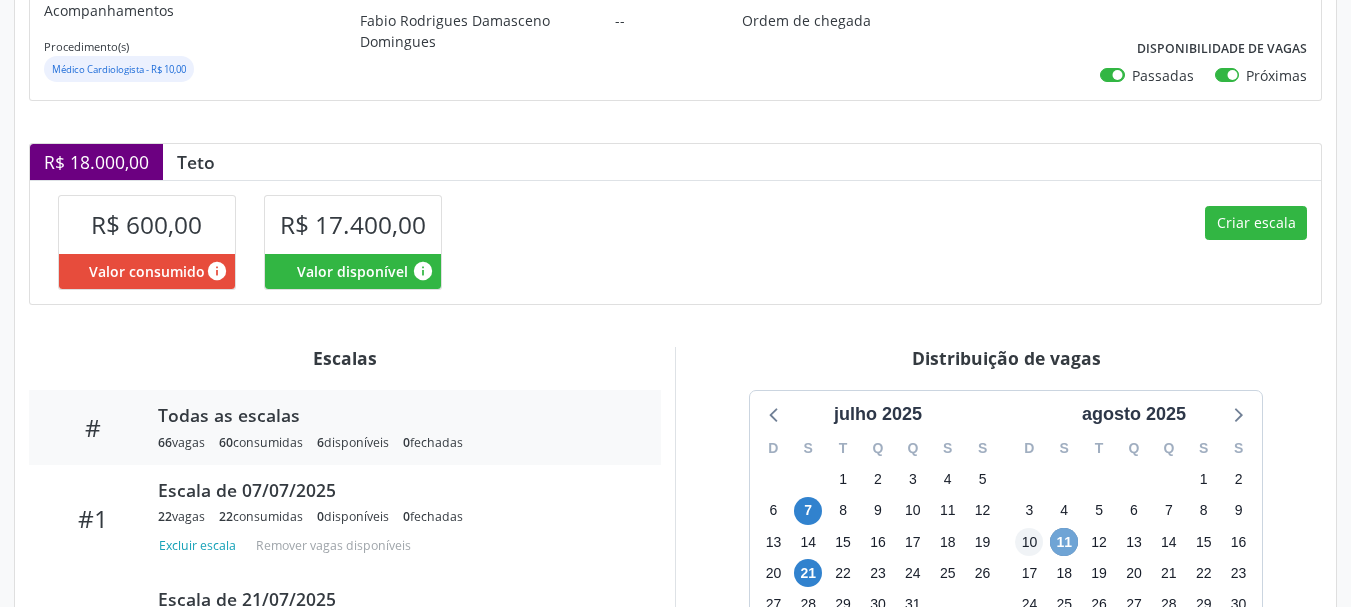 scroll, scrollTop: 64, scrollLeft: 0, axis: vertical 